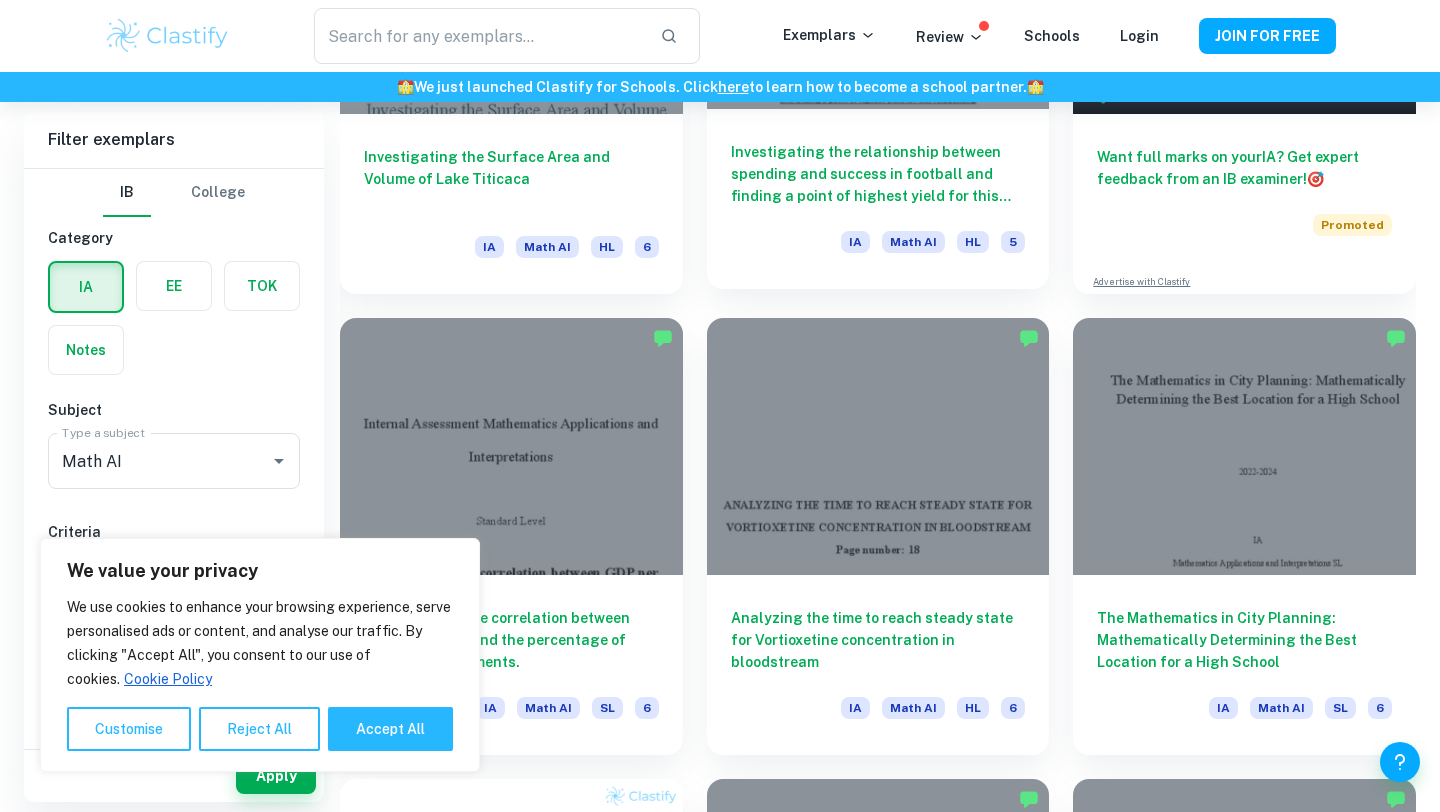 scroll, scrollTop: 379, scrollLeft: 0, axis: vertical 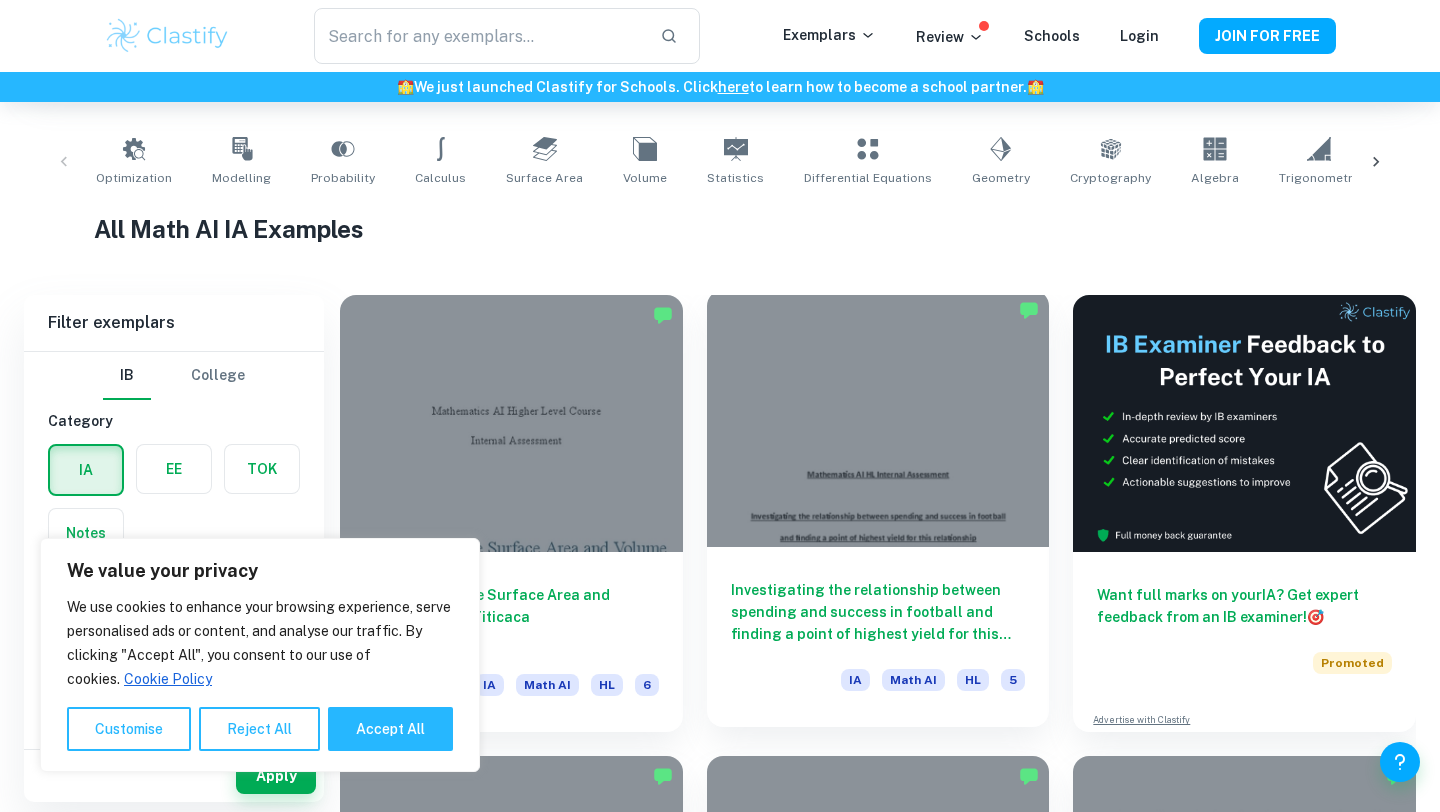 click at bounding box center [878, 418] 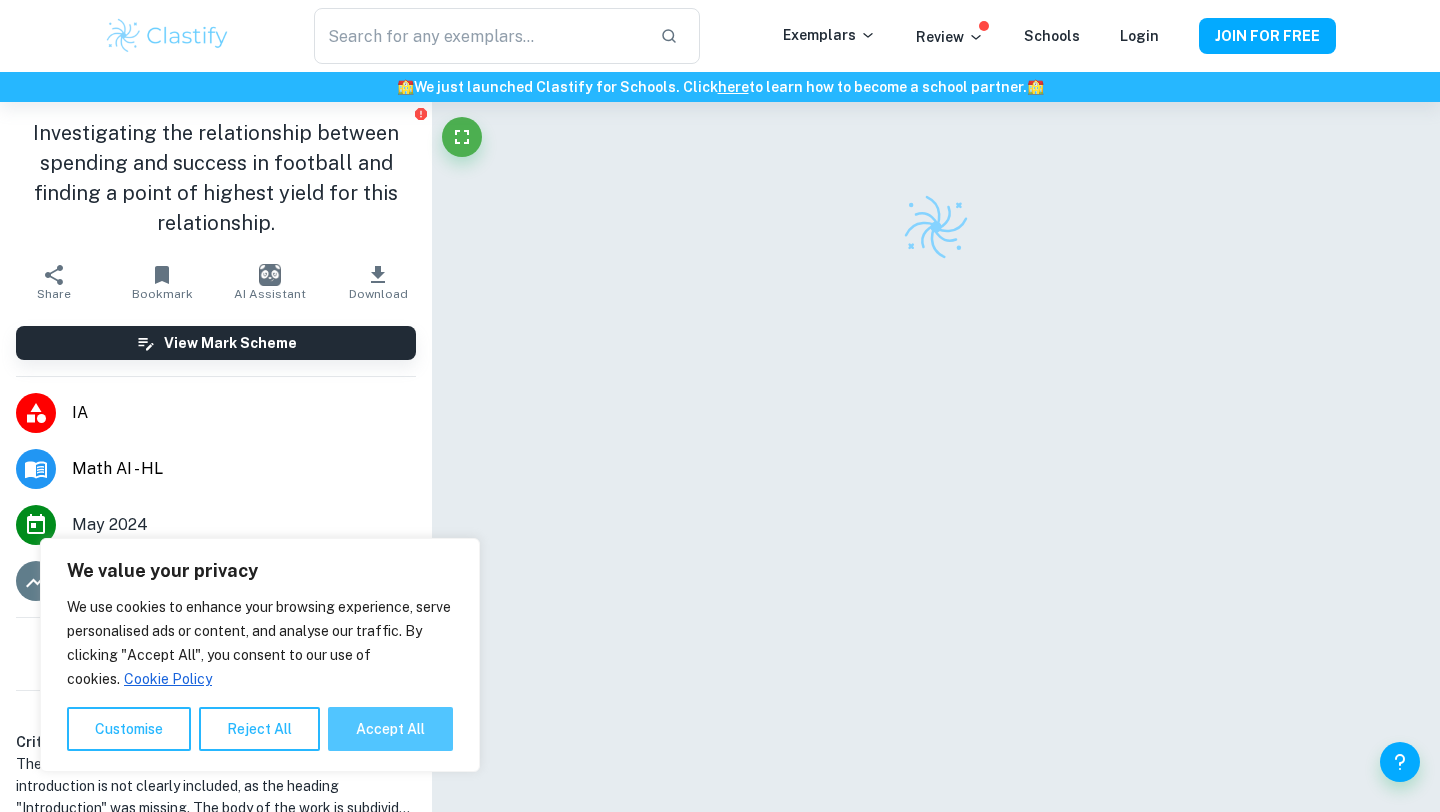 click on "Accept All" at bounding box center (390, 729) 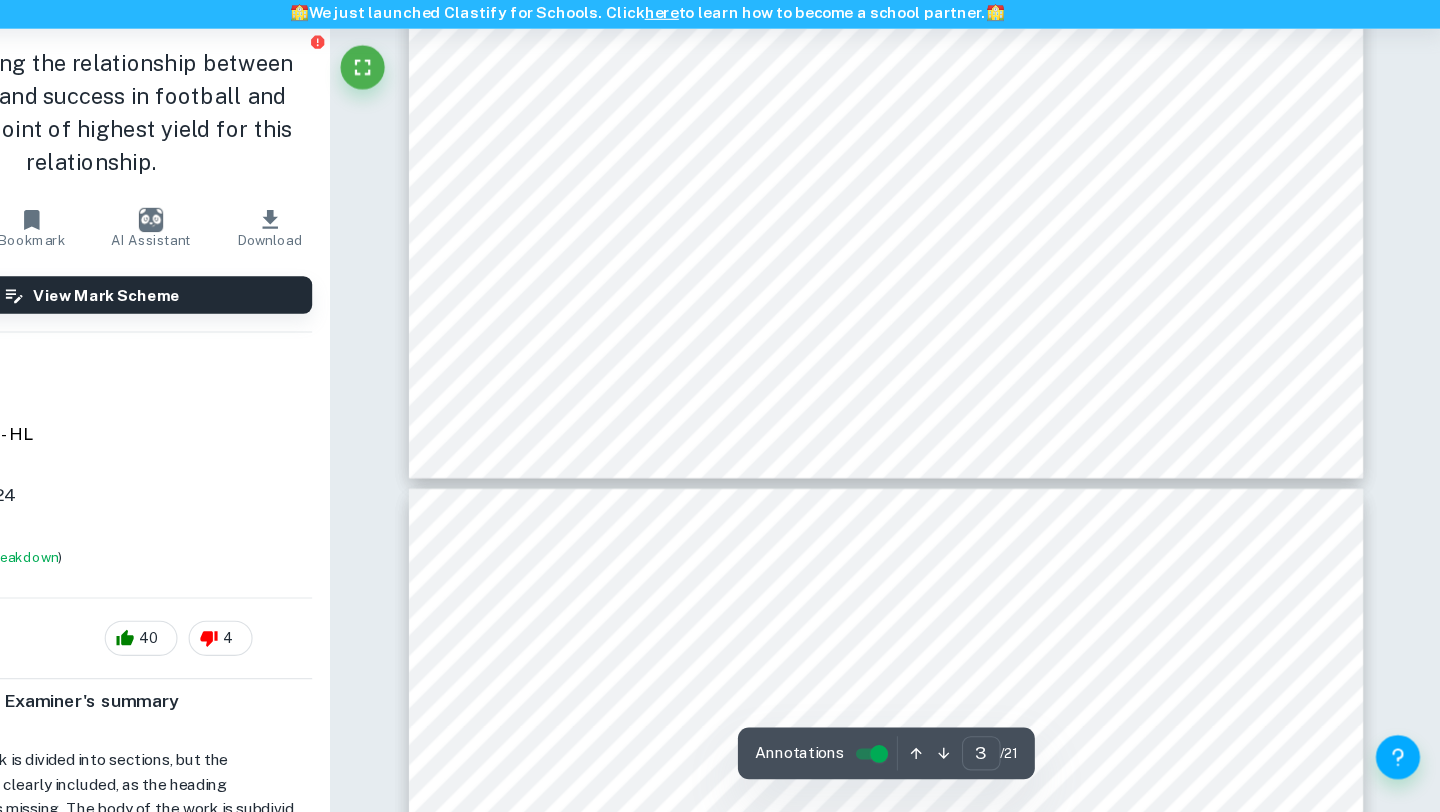 scroll, scrollTop: 3996, scrollLeft: 0, axis: vertical 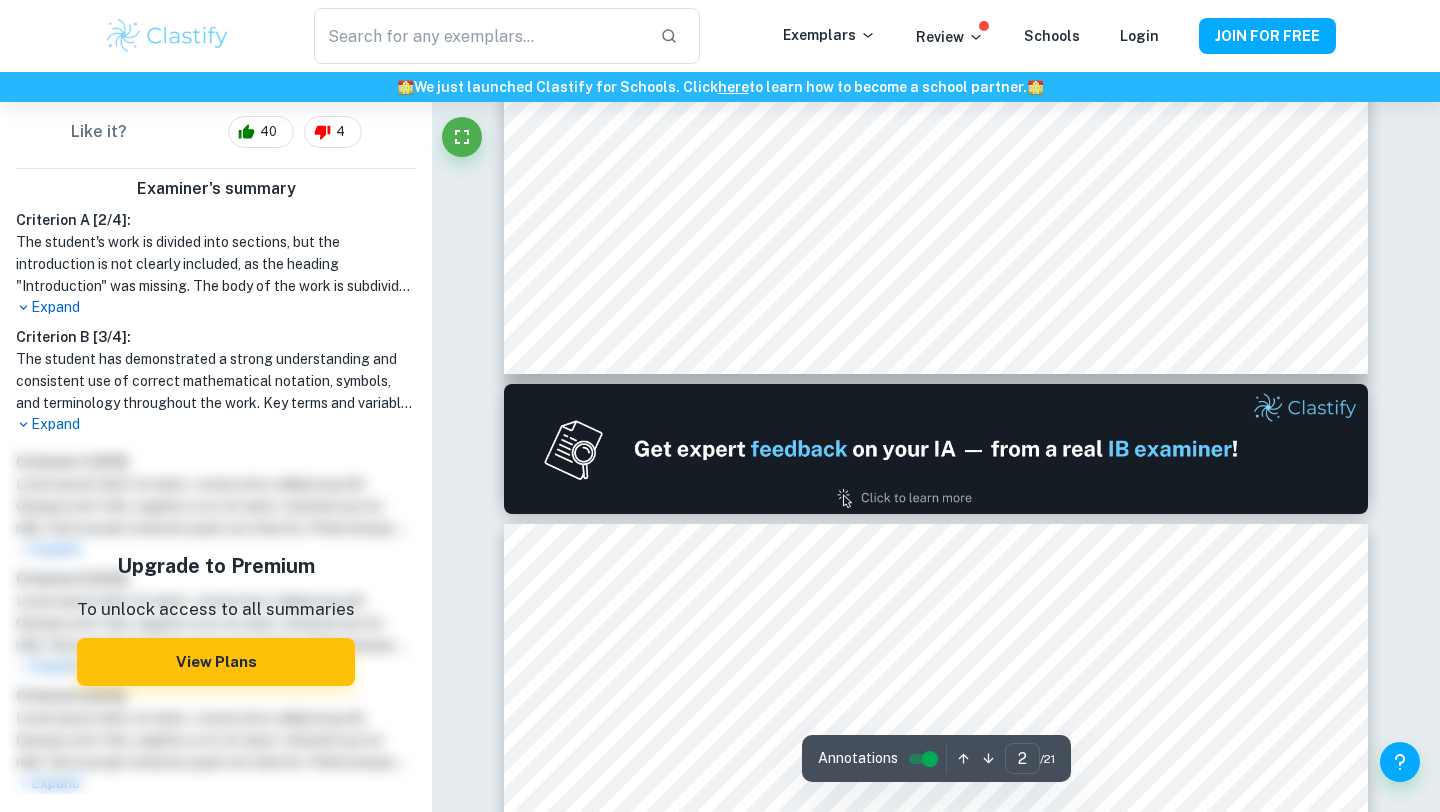 type on "1" 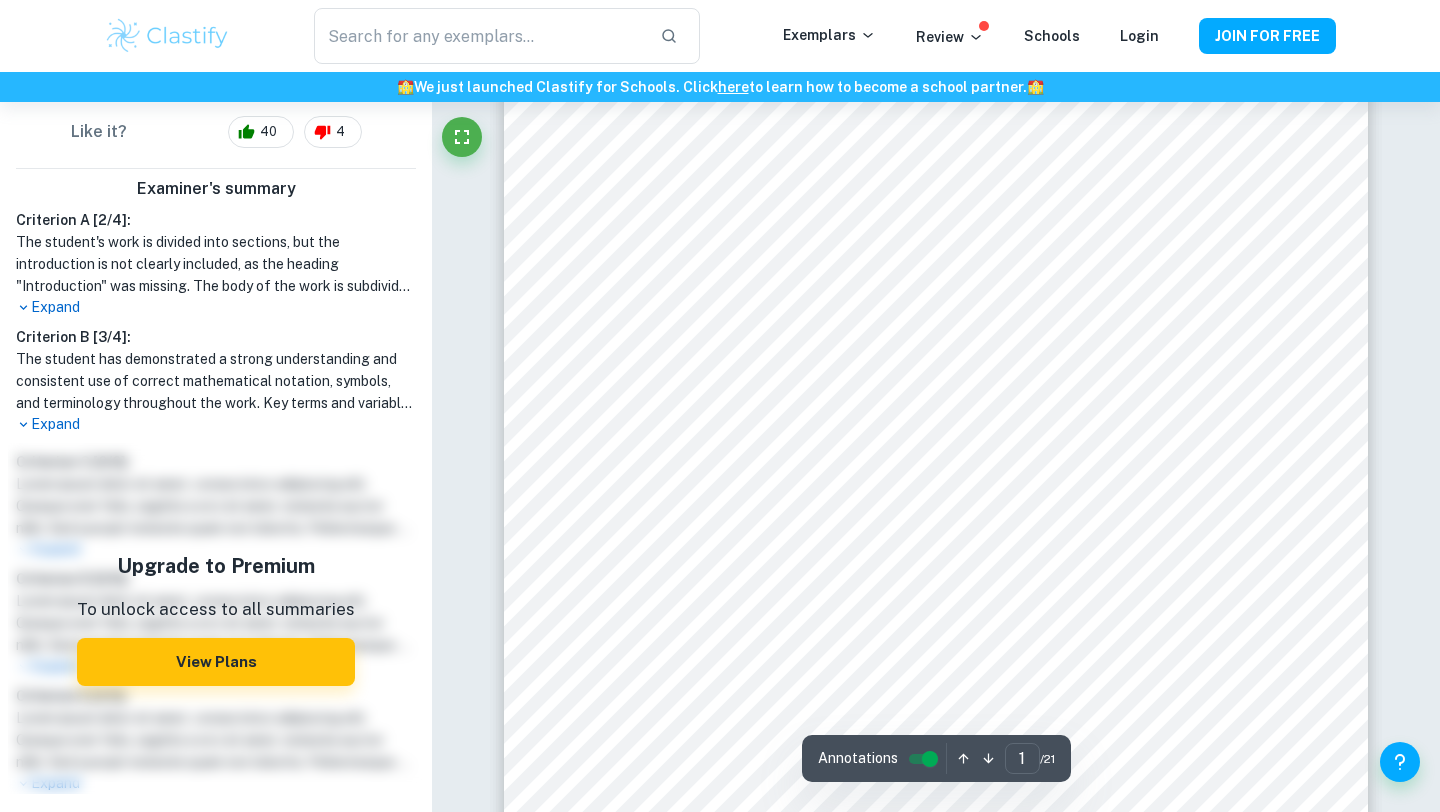 scroll, scrollTop: 0, scrollLeft: 0, axis: both 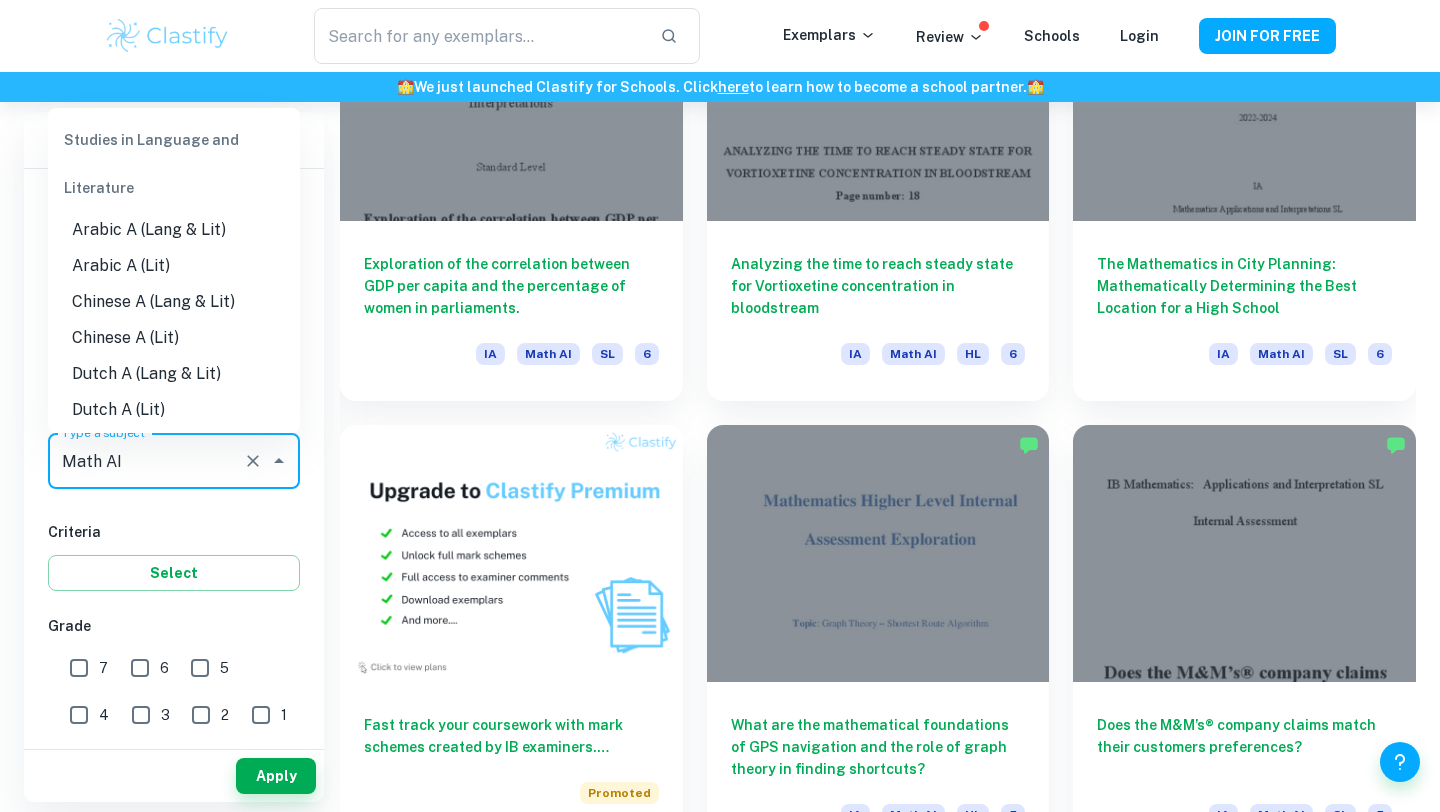 click on "Math AI" at bounding box center (146, 461) 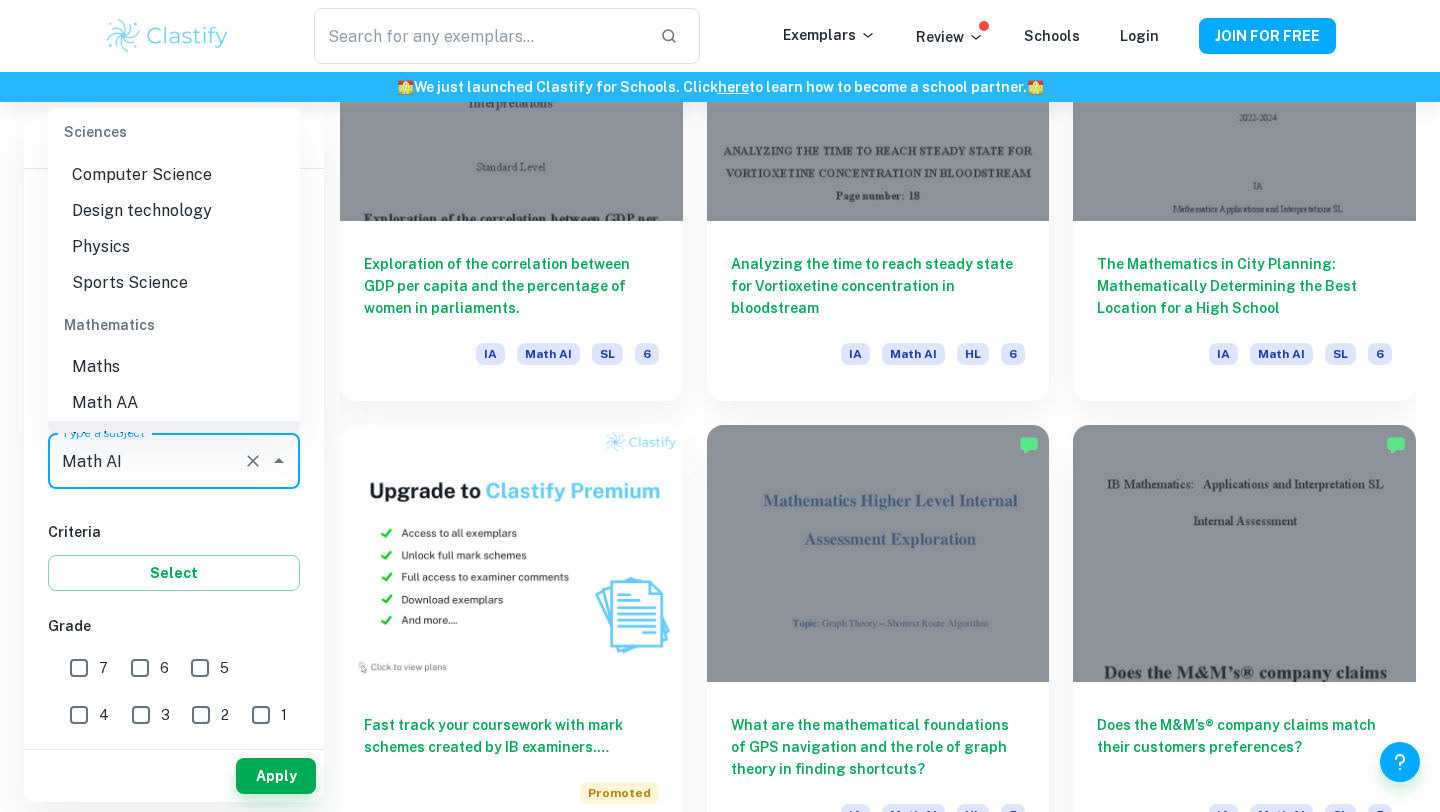 click on "Math AI" at bounding box center (174, 439) 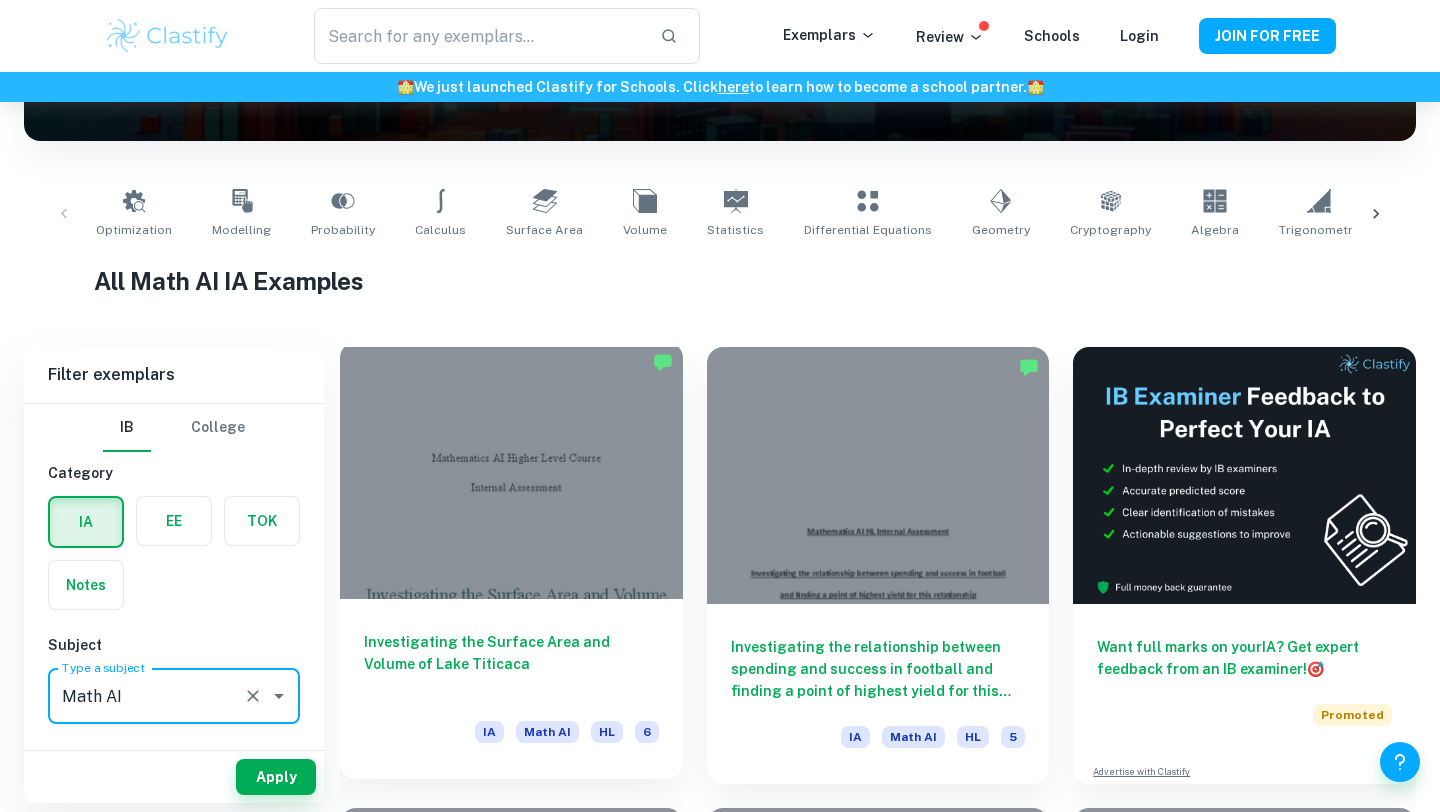 scroll, scrollTop: 361, scrollLeft: 0, axis: vertical 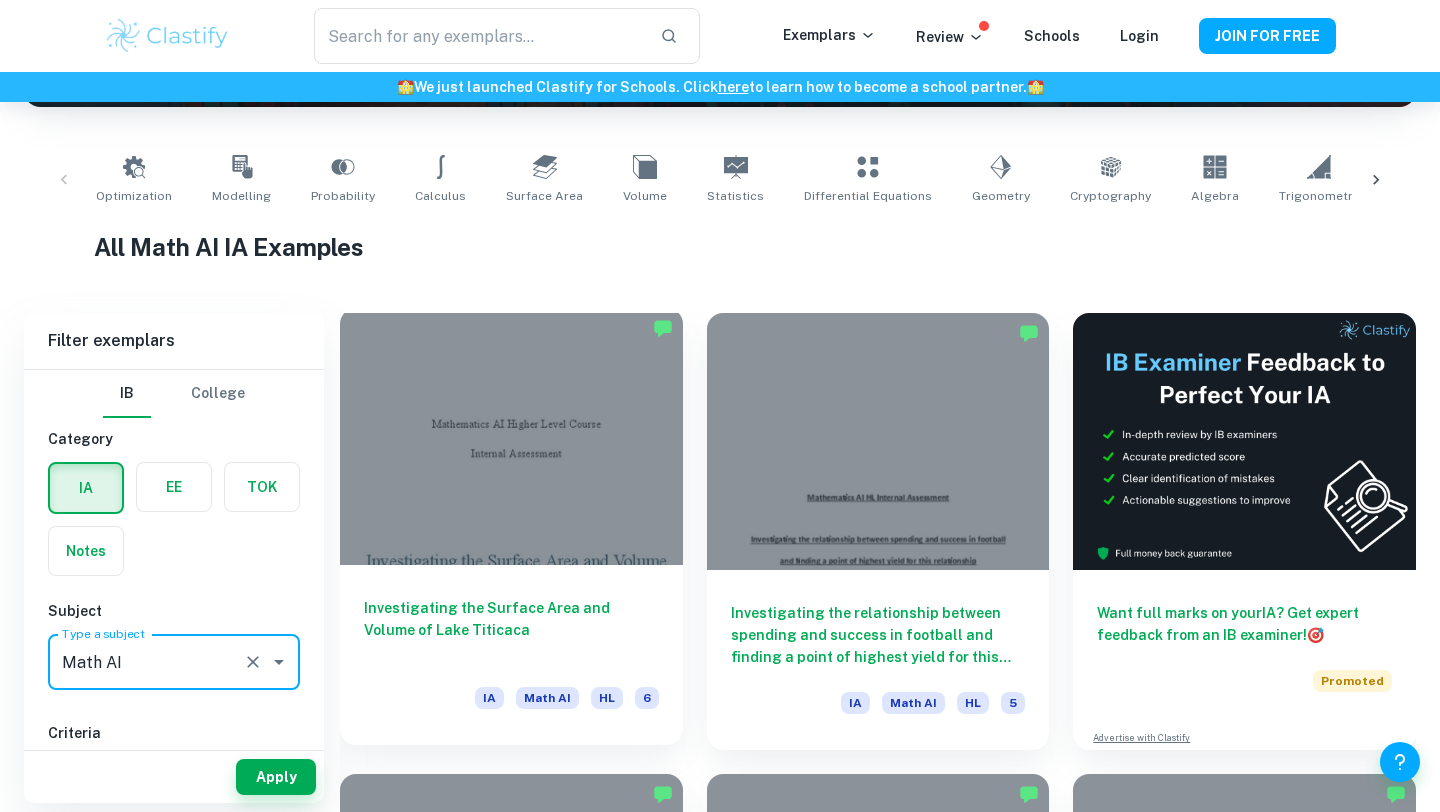 click at bounding box center (511, 436) 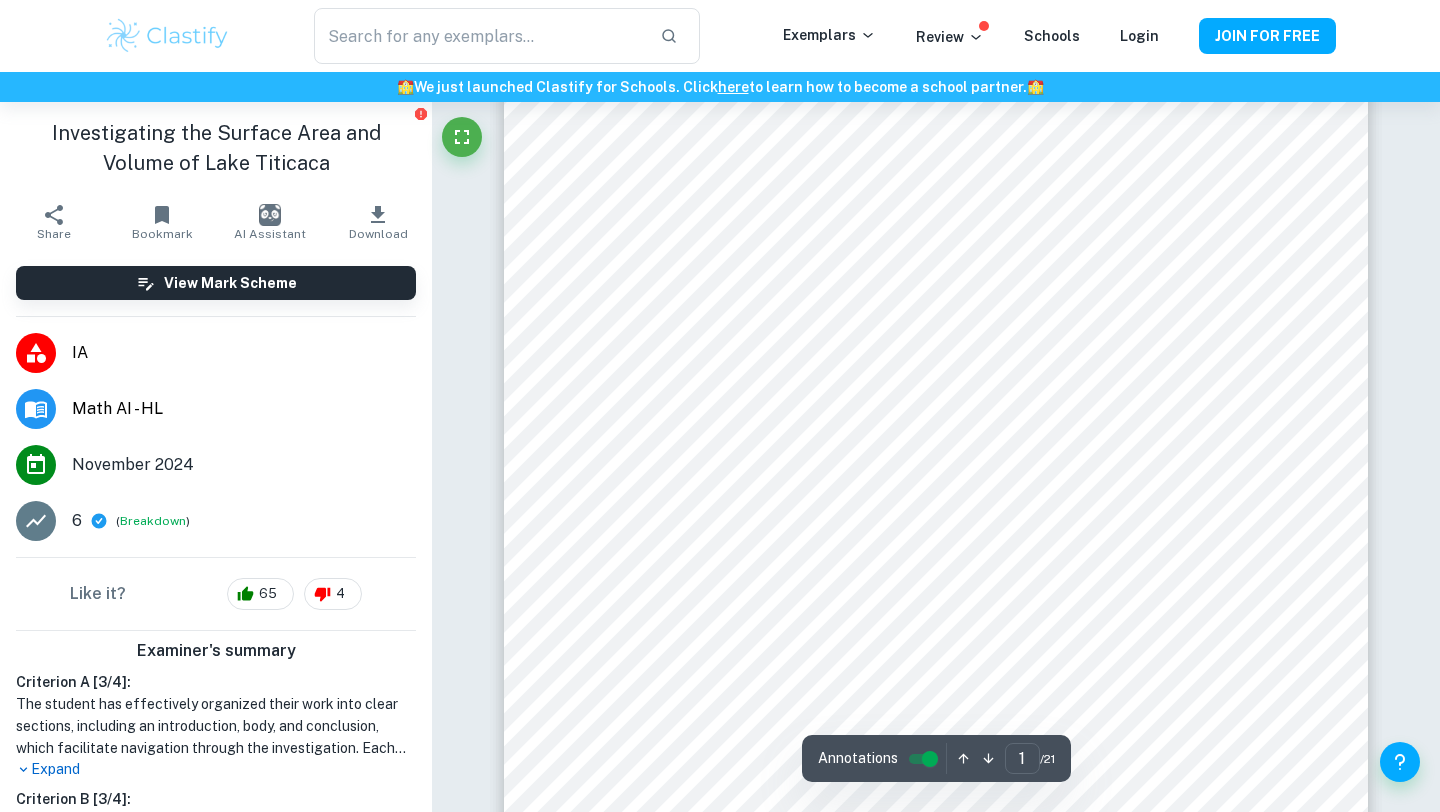 scroll, scrollTop: 104, scrollLeft: 0, axis: vertical 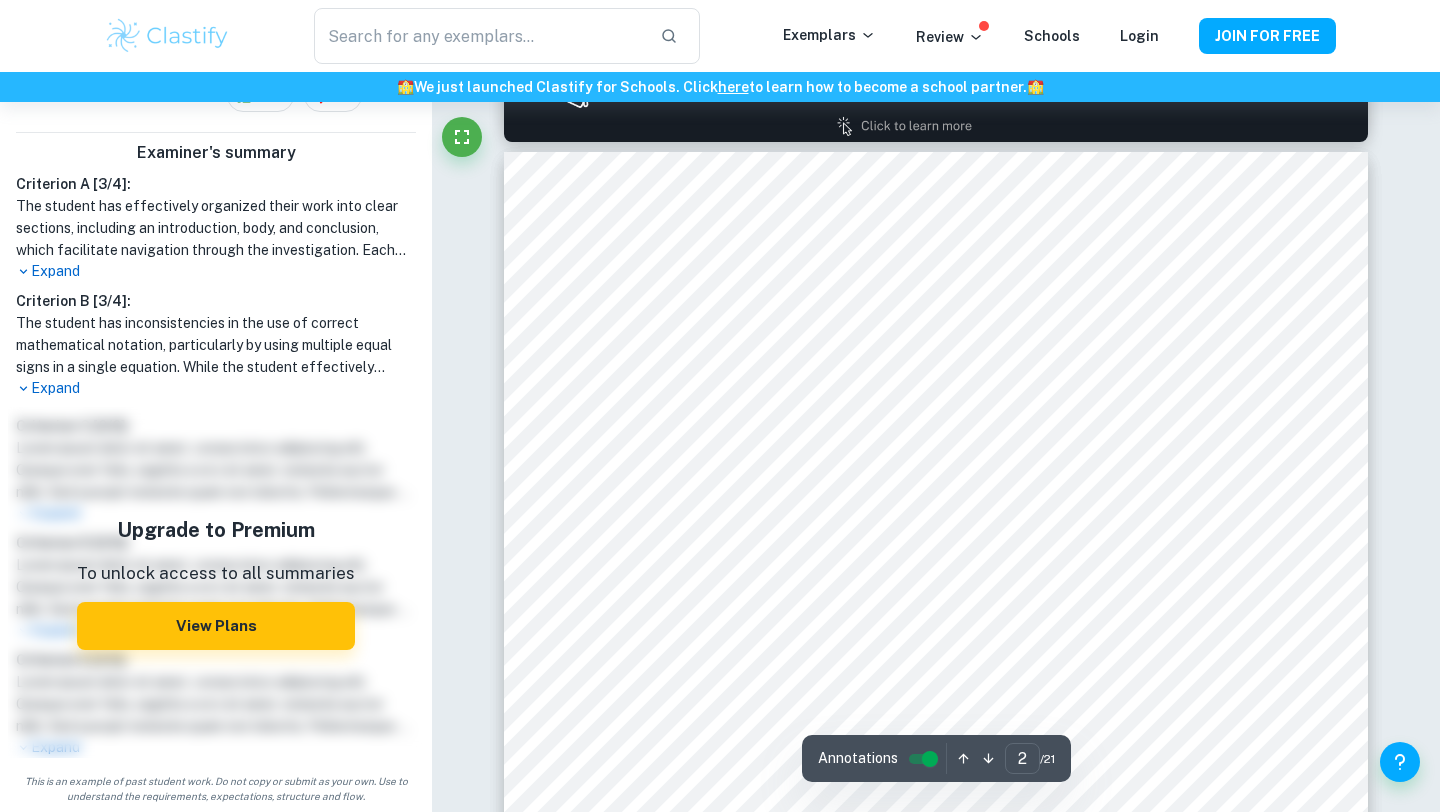 type on "1" 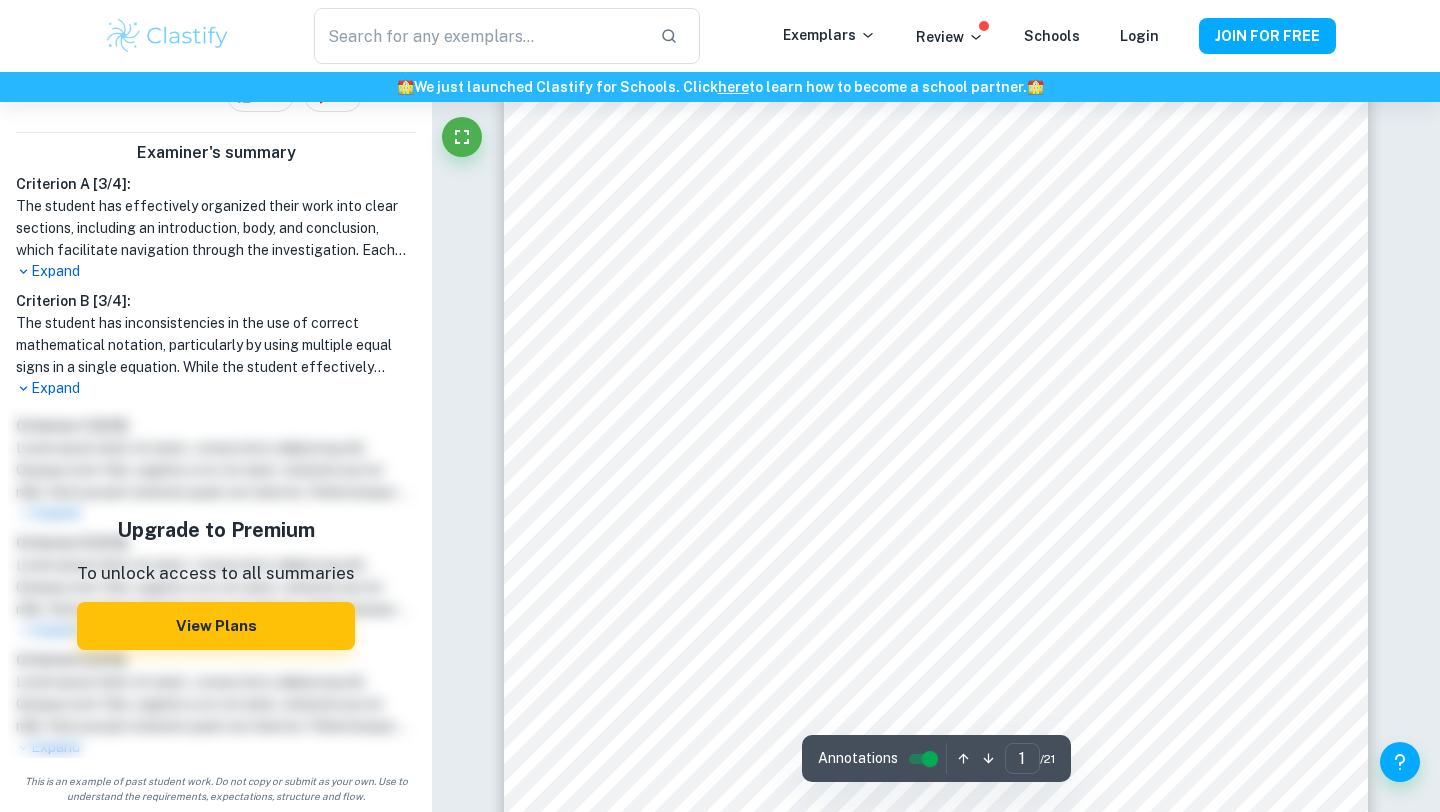 scroll, scrollTop: 0, scrollLeft: 0, axis: both 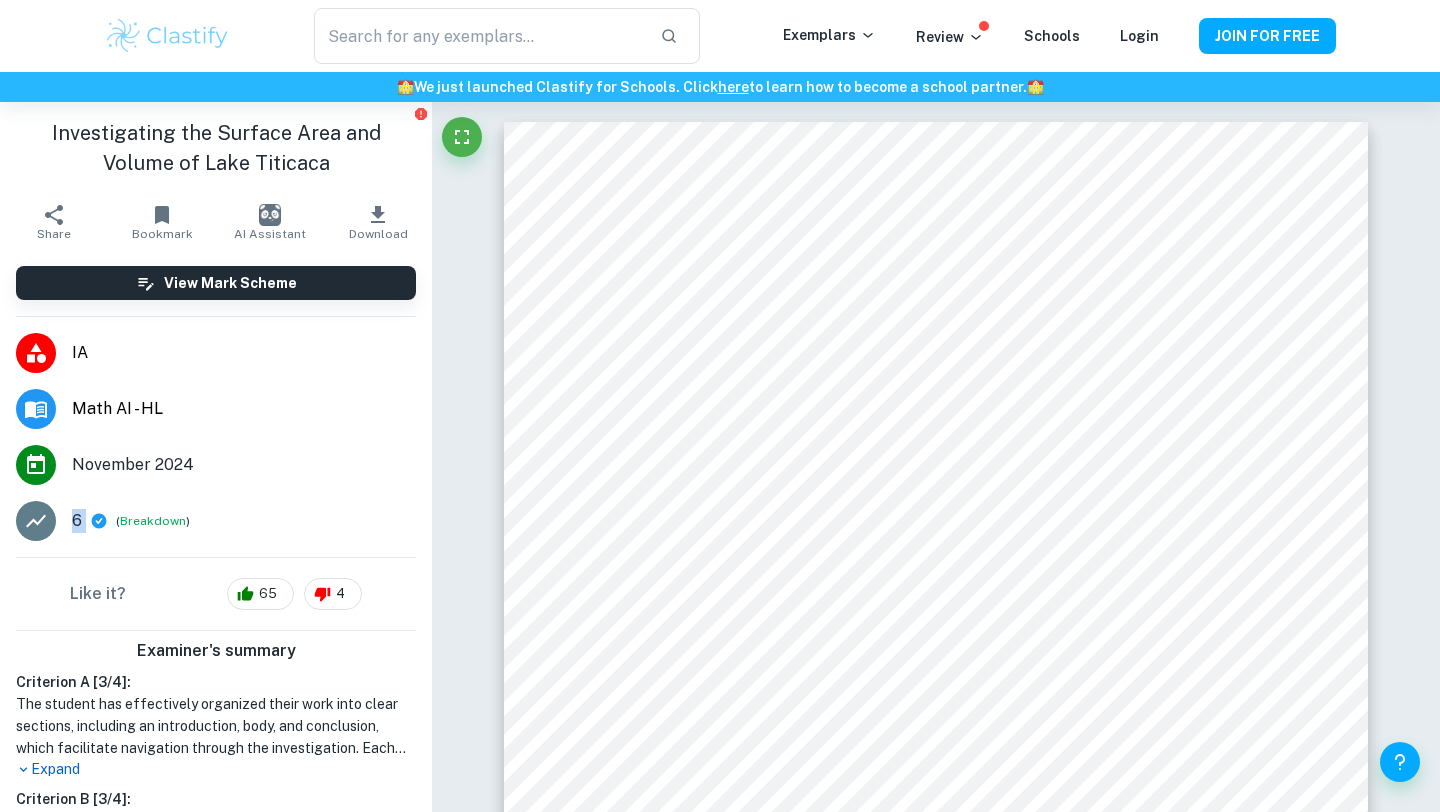 drag, startPoint x: 75, startPoint y: 518, endPoint x: 89, endPoint y: 518, distance: 14 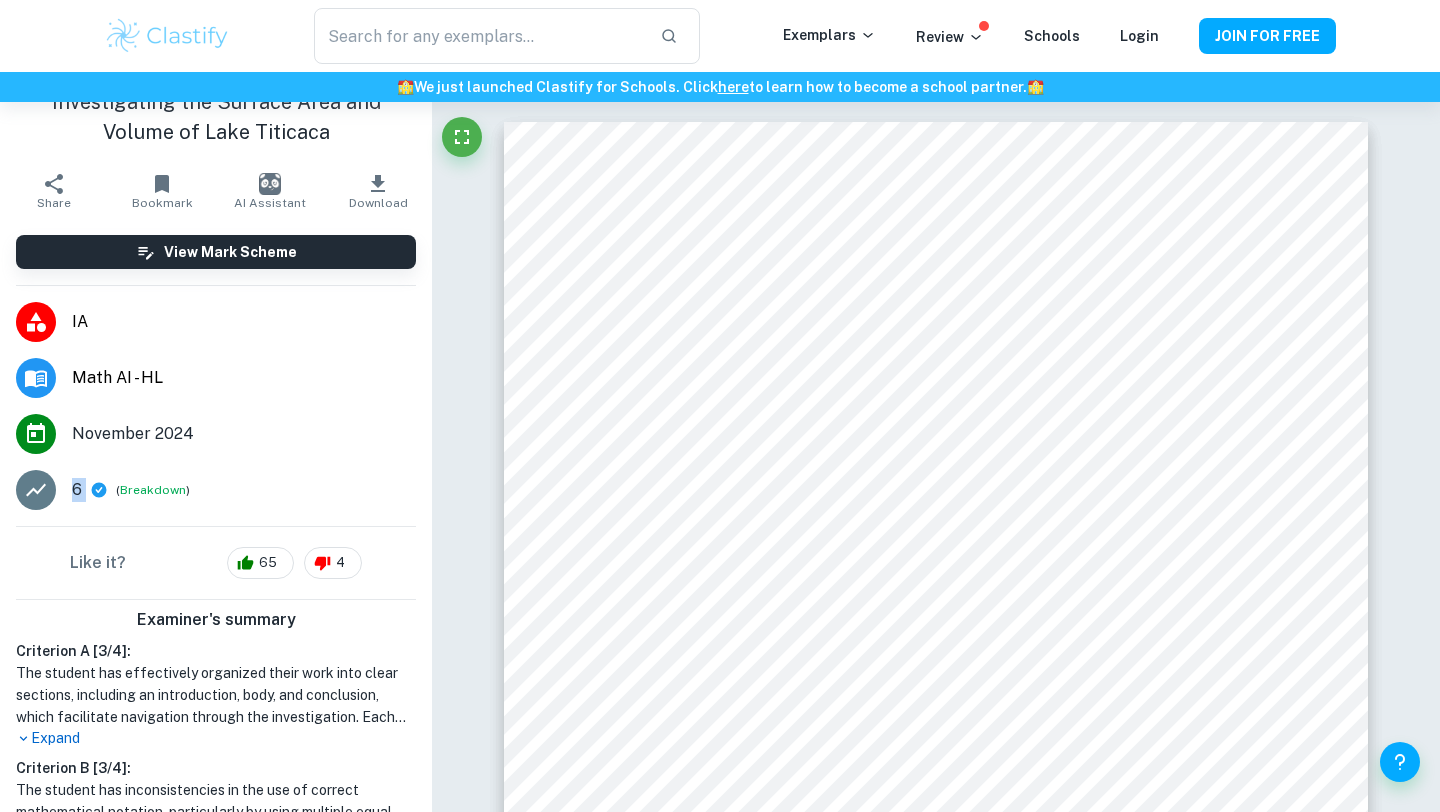 scroll, scrollTop: 34, scrollLeft: 0, axis: vertical 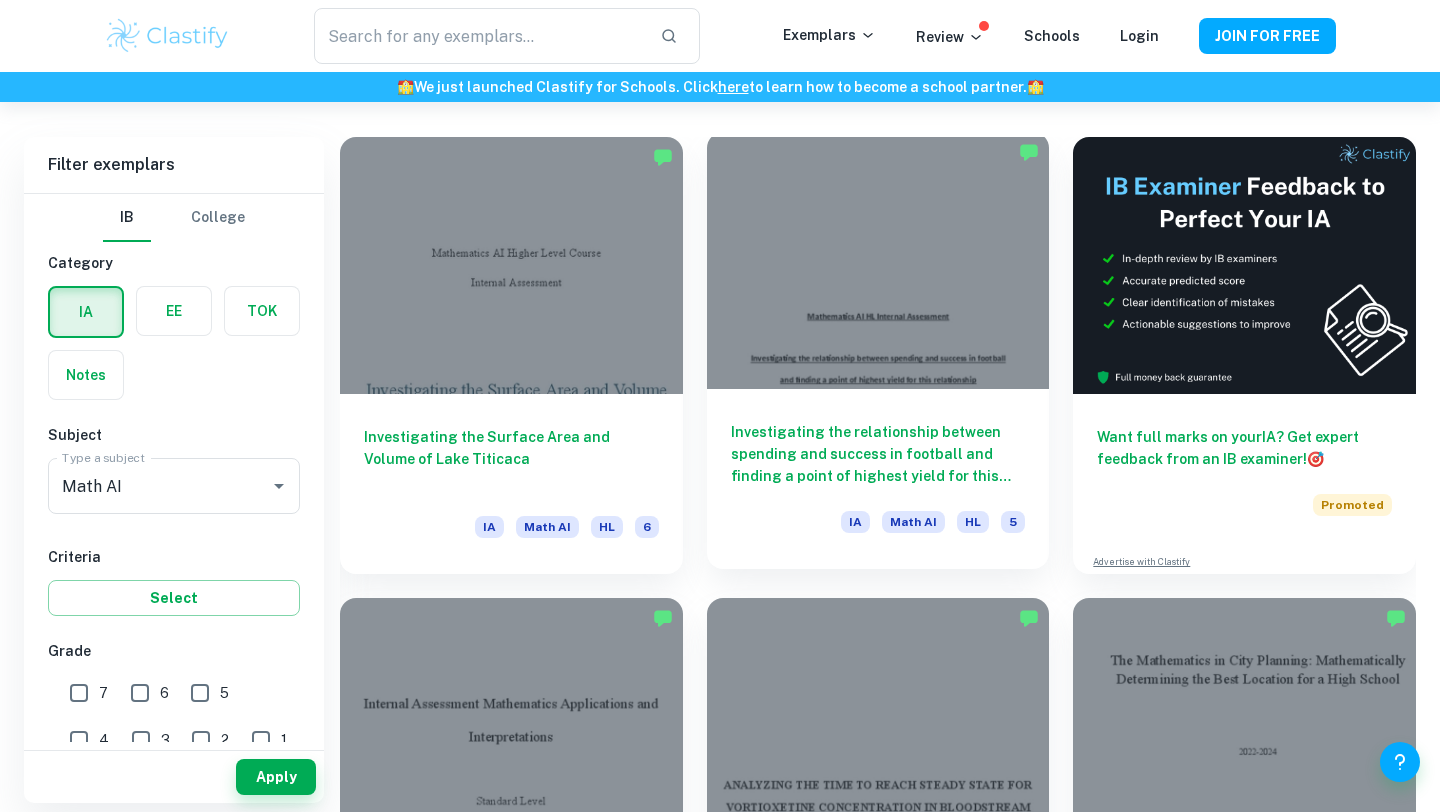 click at bounding box center (878, 260) 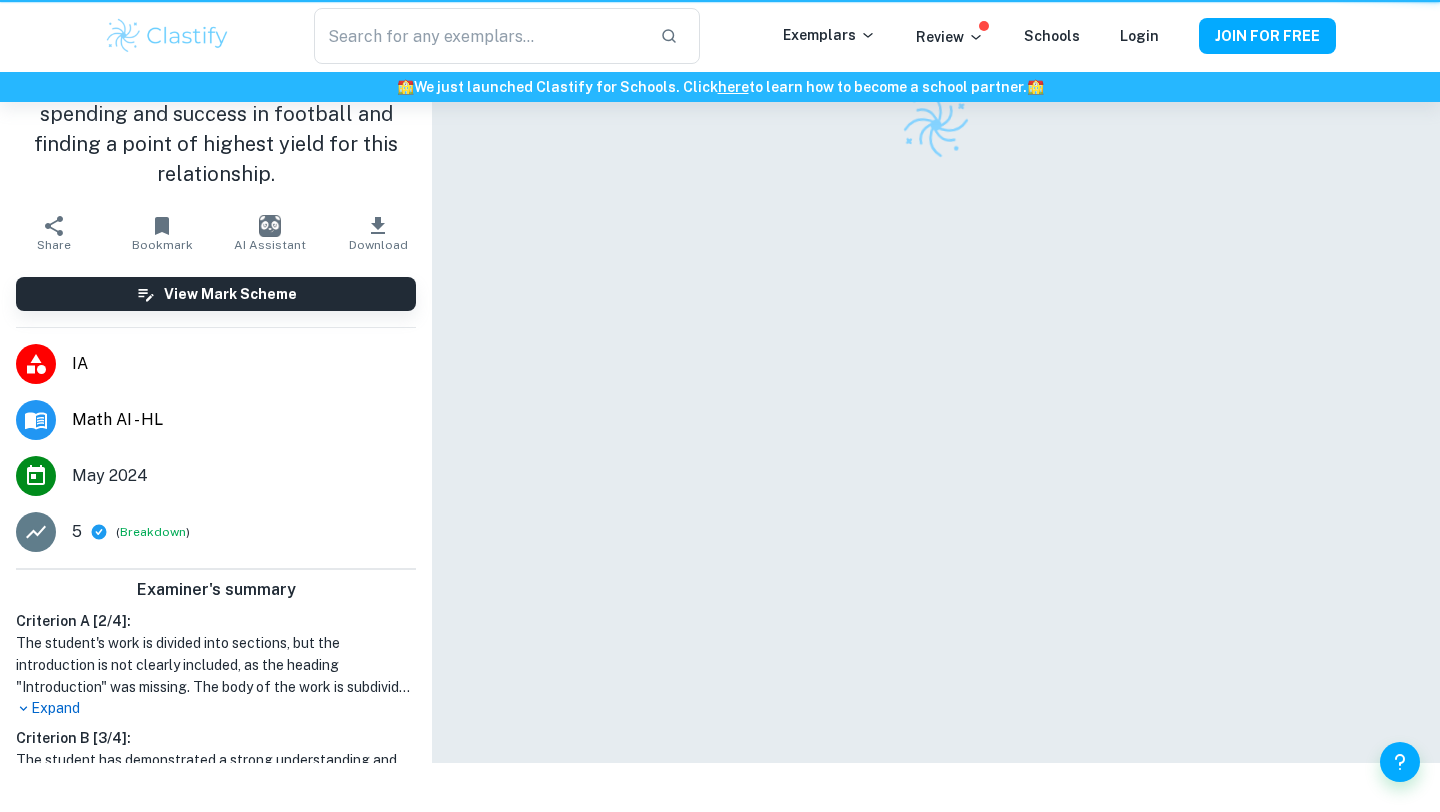 scroll, scrollTop: 0, scrollLeft: 0, axis: both 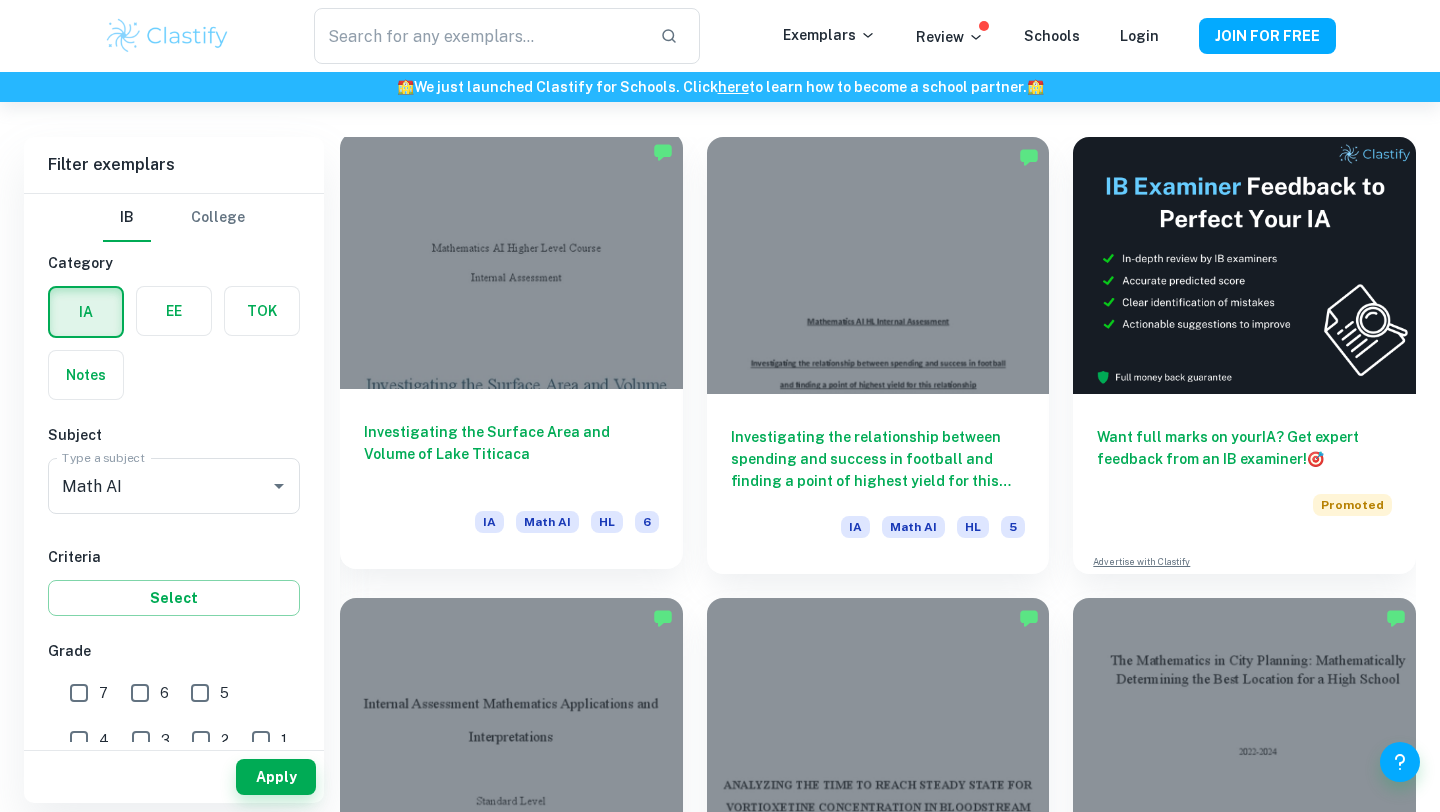click at bounding box center (511, 260) 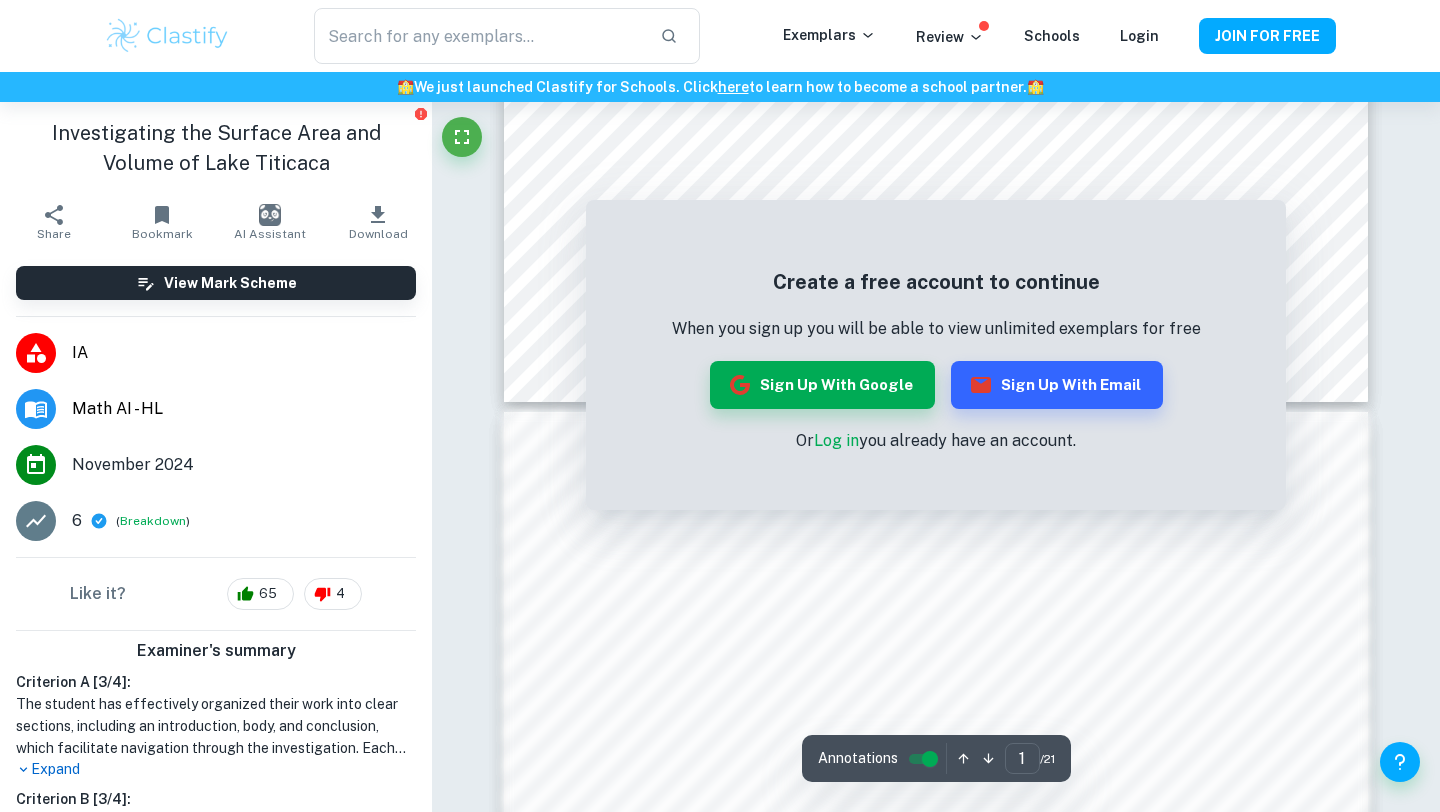 scroll, scrollTop: 950, scrollLeft: 0, axis: vertical 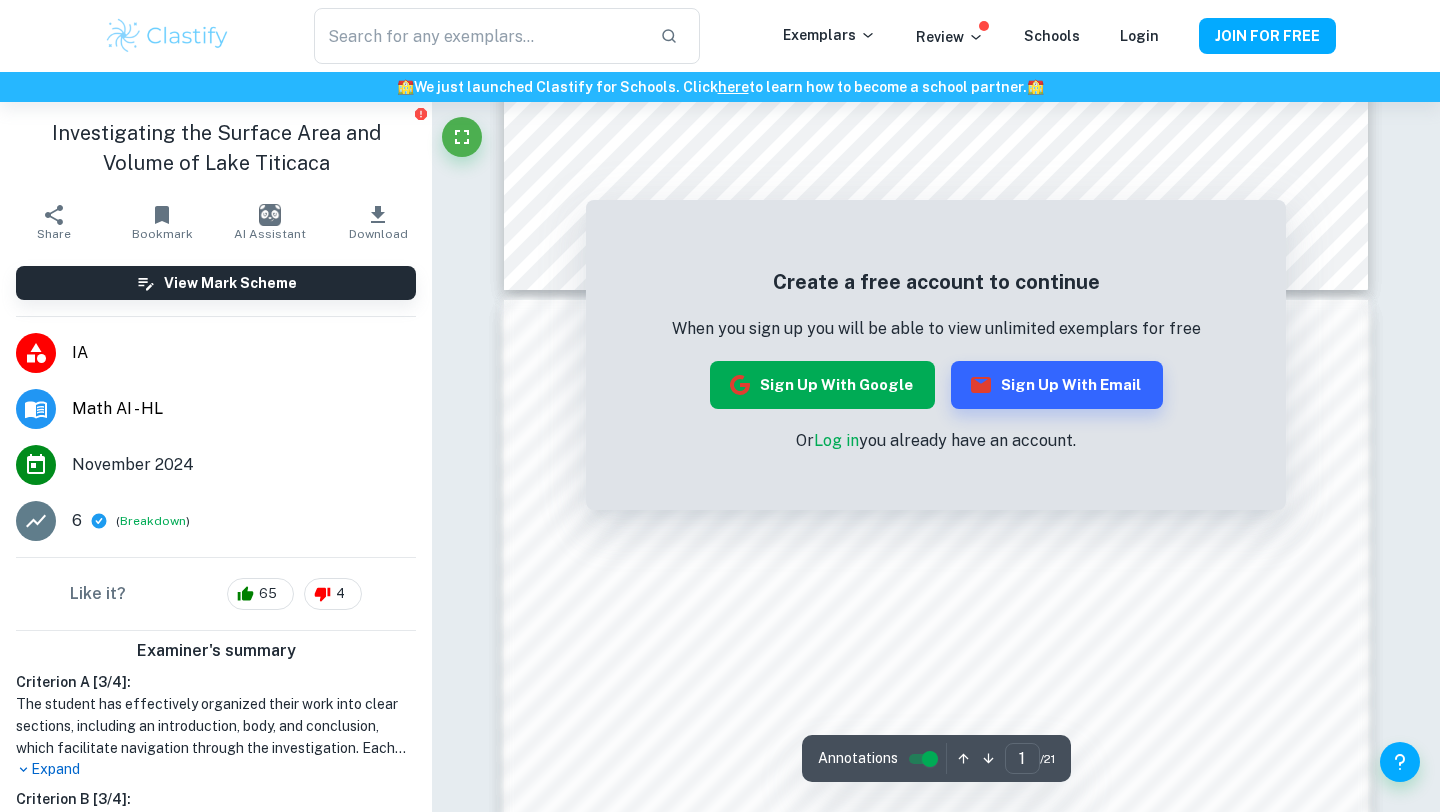 click on "Sign up with Google" at bounding box center (822, 385) 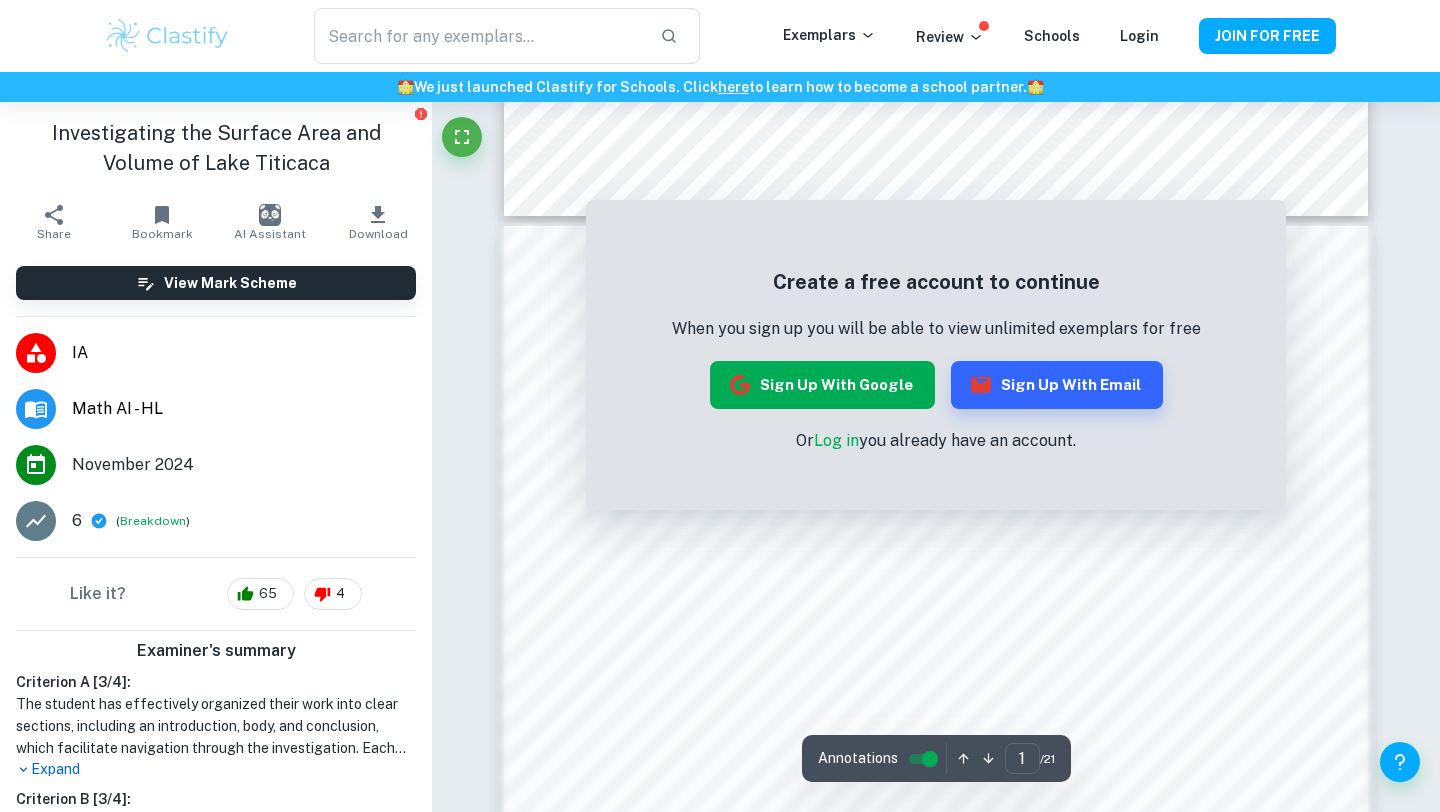 scroll, scrollTop: 1321, scrollLeft: 0, axis: vertical 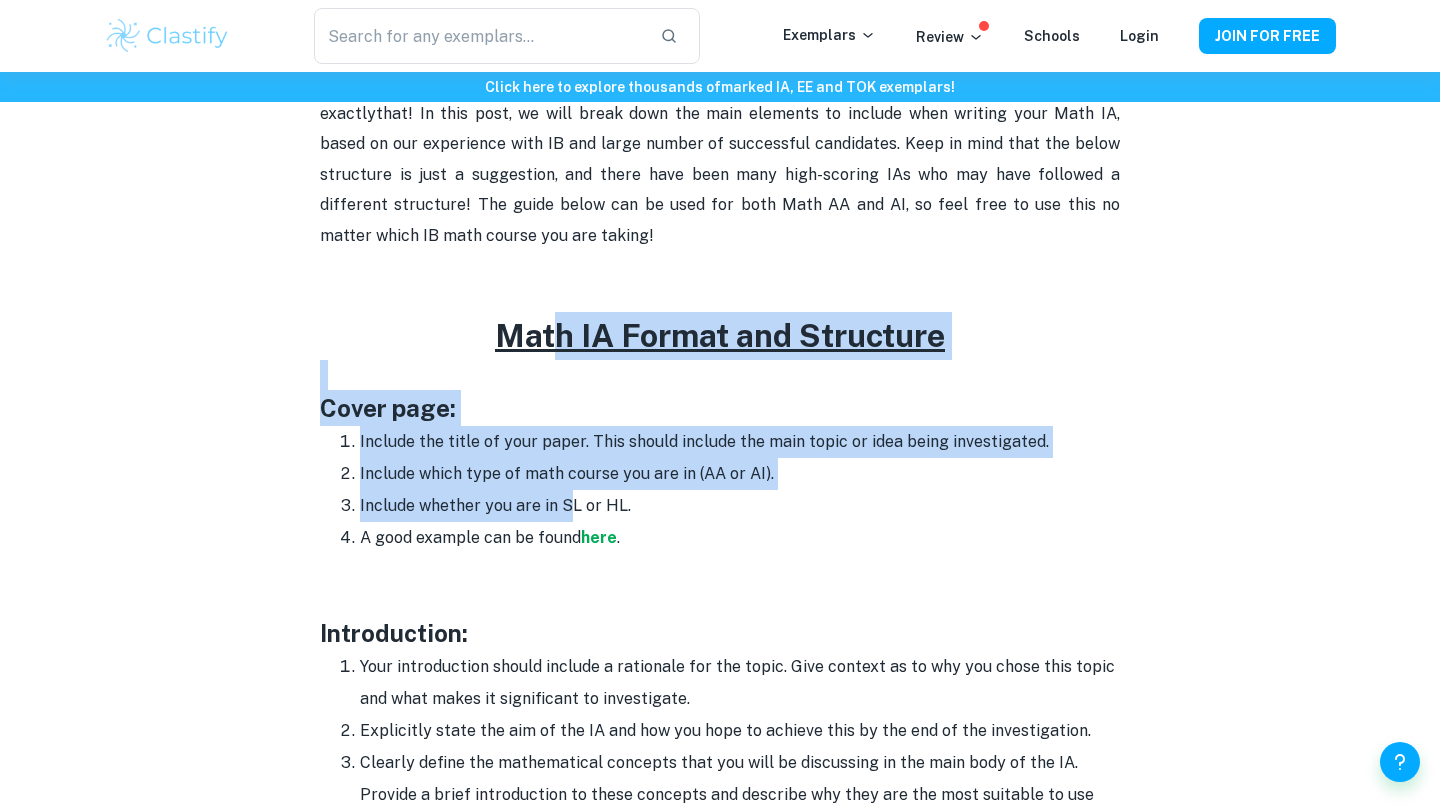 drag, startPoint x: 558, startPoint y: 322, endPoint x: 567, endPoint y: 500, distance: 178.22739 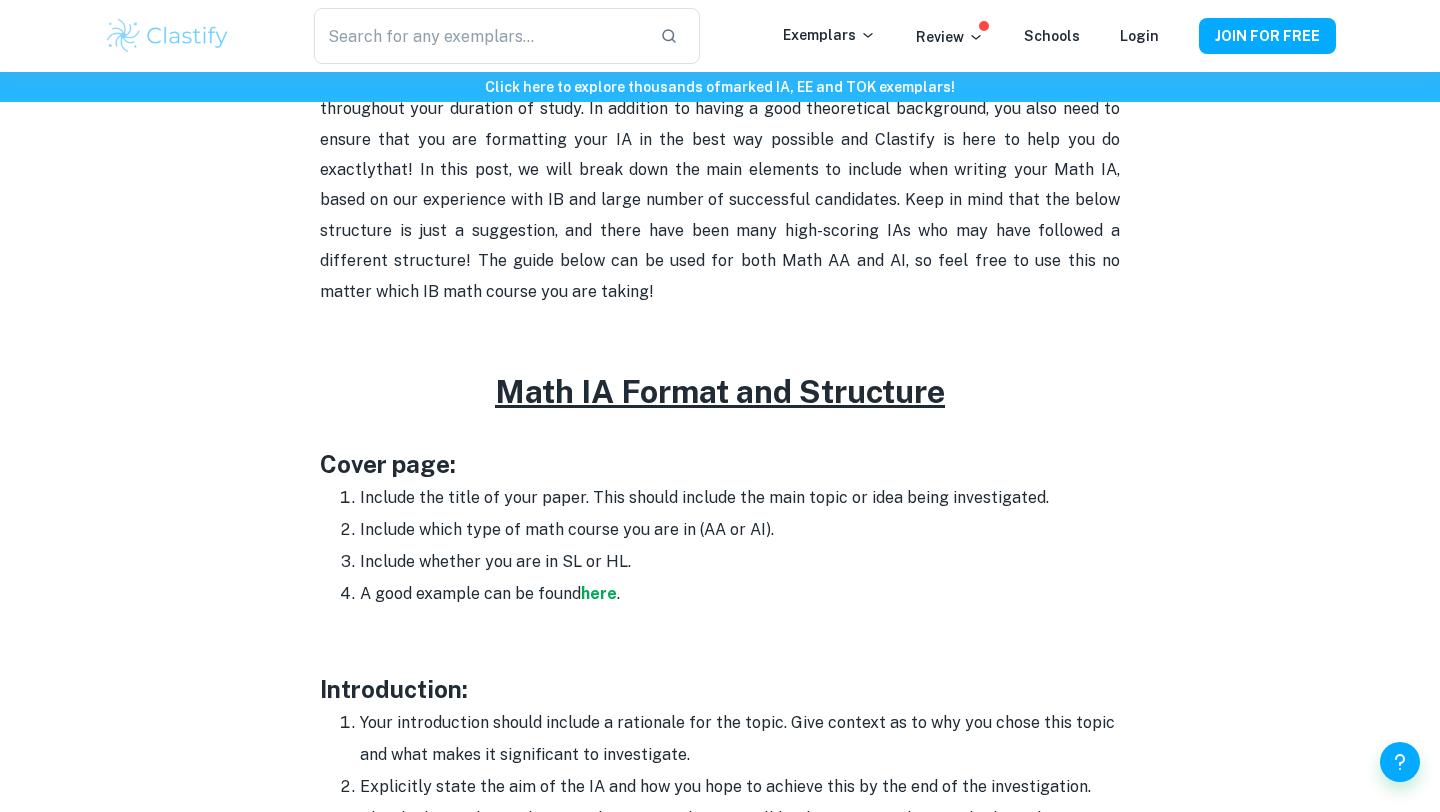 scroll, scrollTop: 893, scrollLeft: 0, axis: vertical 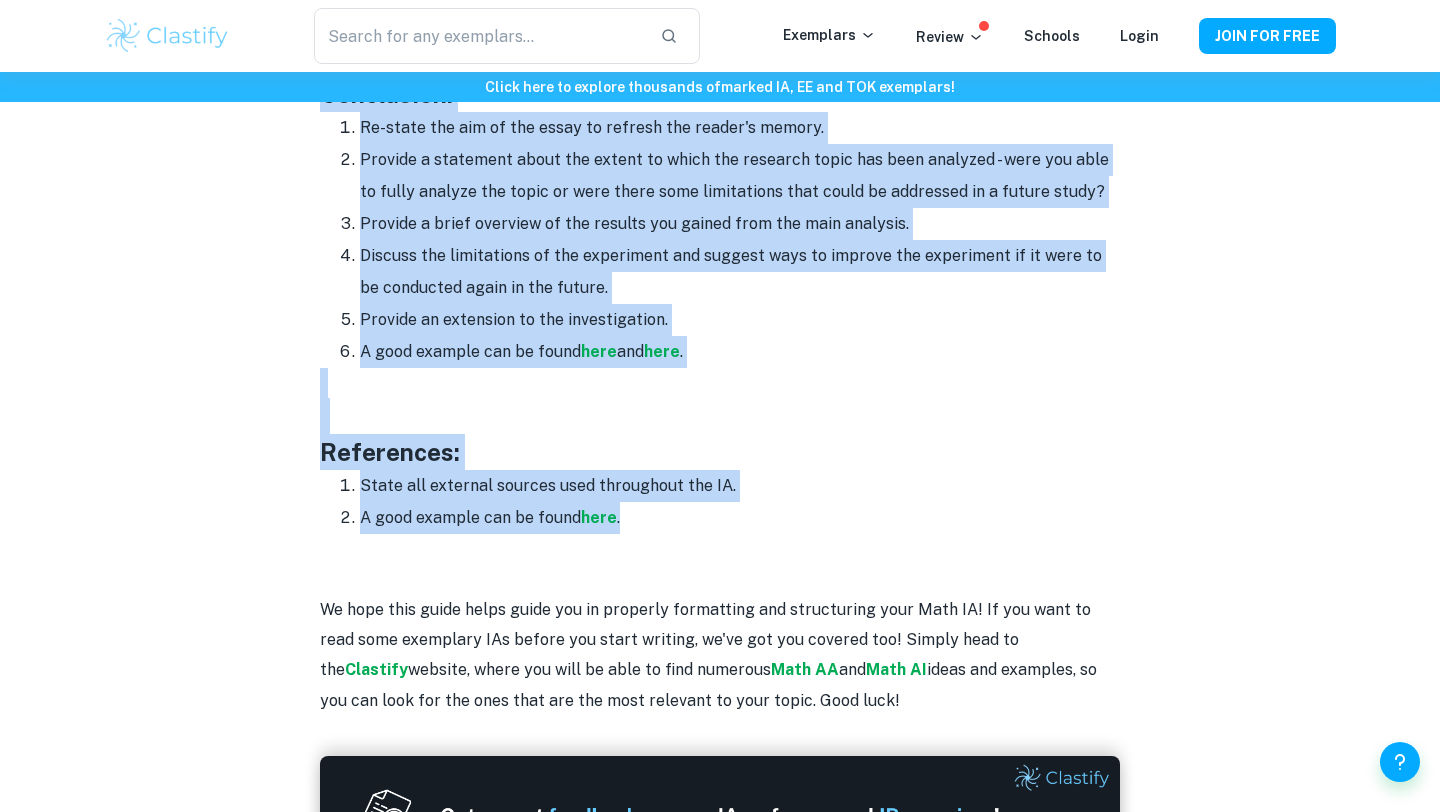 drag, startPoint x: 285, startPoint y: 305, endPoint x: 728, endPoint y: 514, distance: 489.8265 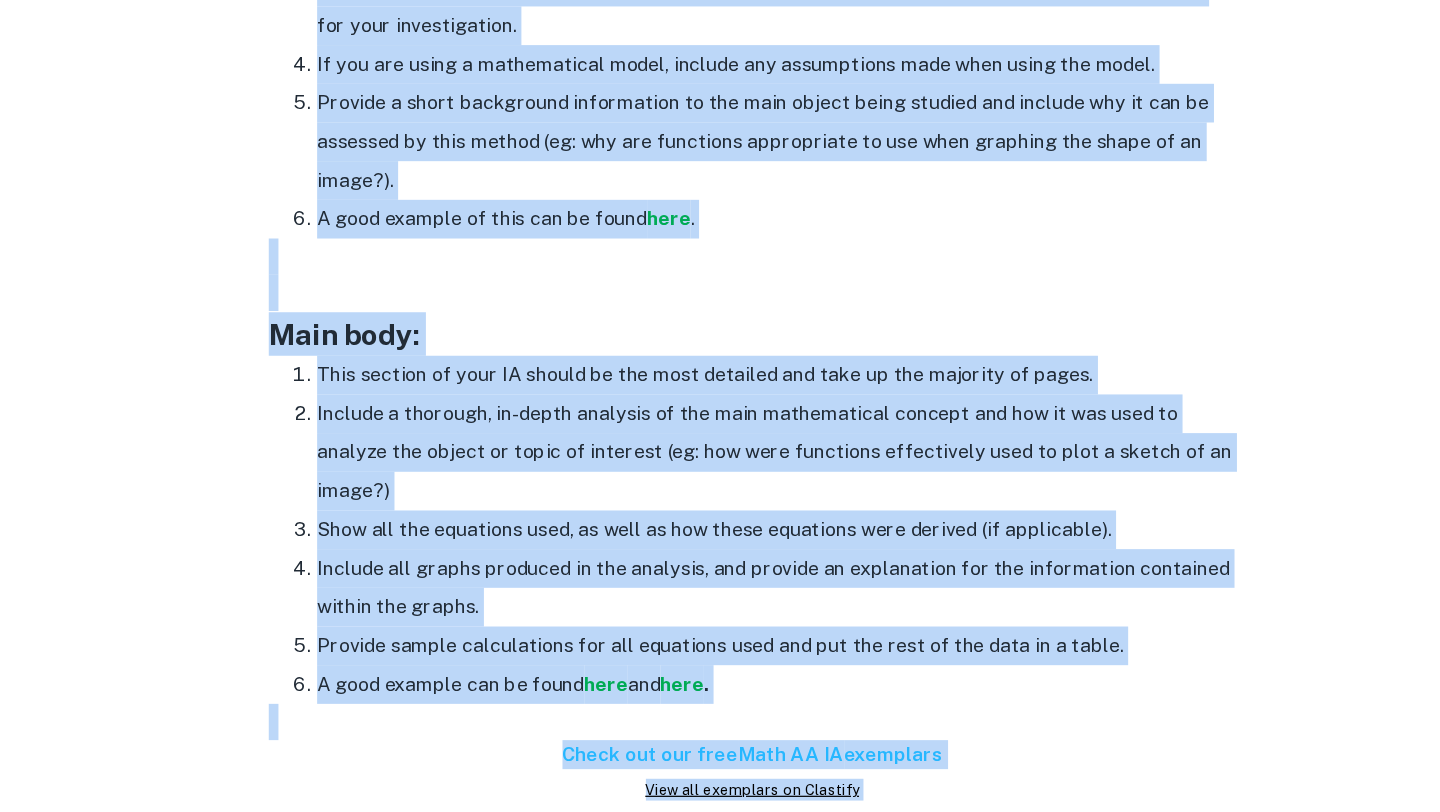 scroll, scrollTop: 1548, scrollLeft: 0, axis: vertical 